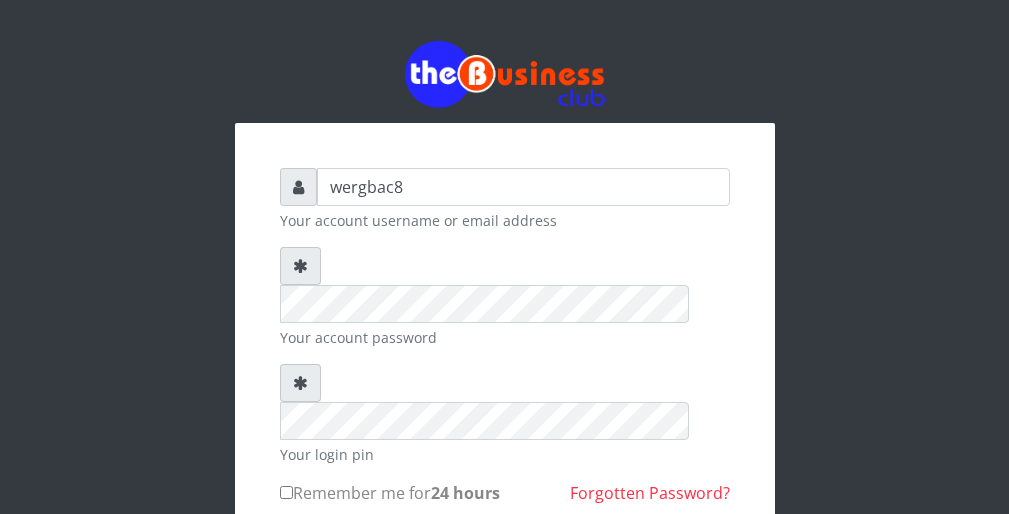 scroll, scrollTop: 0, scrollLeft: 0, axis: both 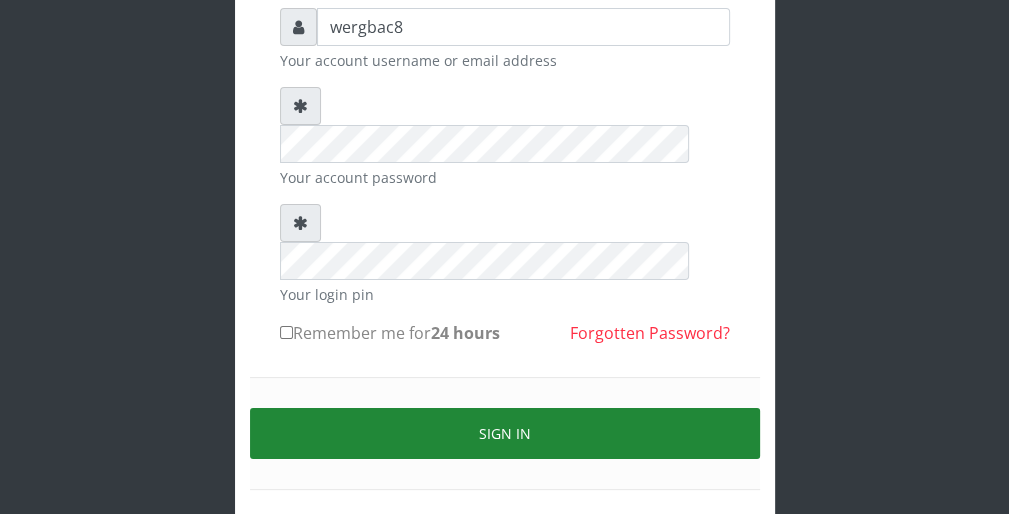 click on "Sign in" at bounding box center (505, 433) 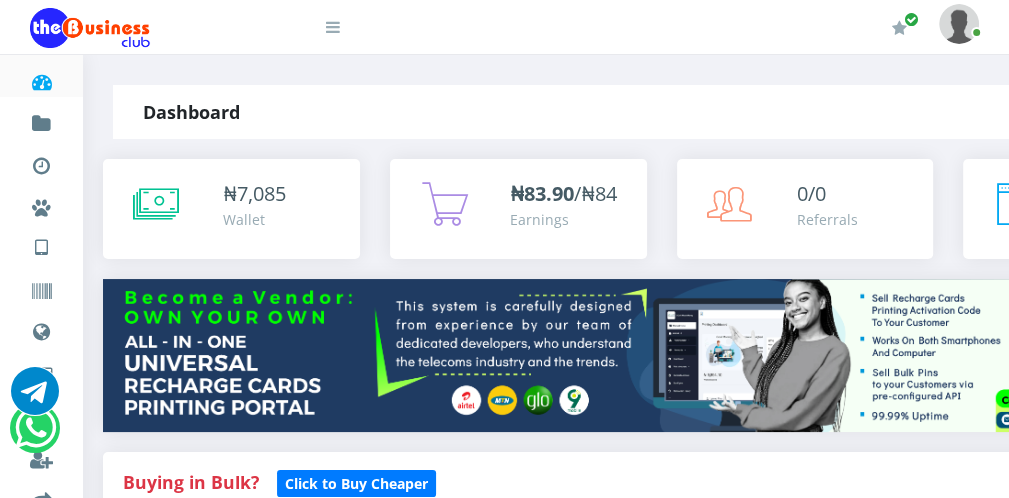 scroll, scrollTop: 0, scrollLeft: 0, axis: both 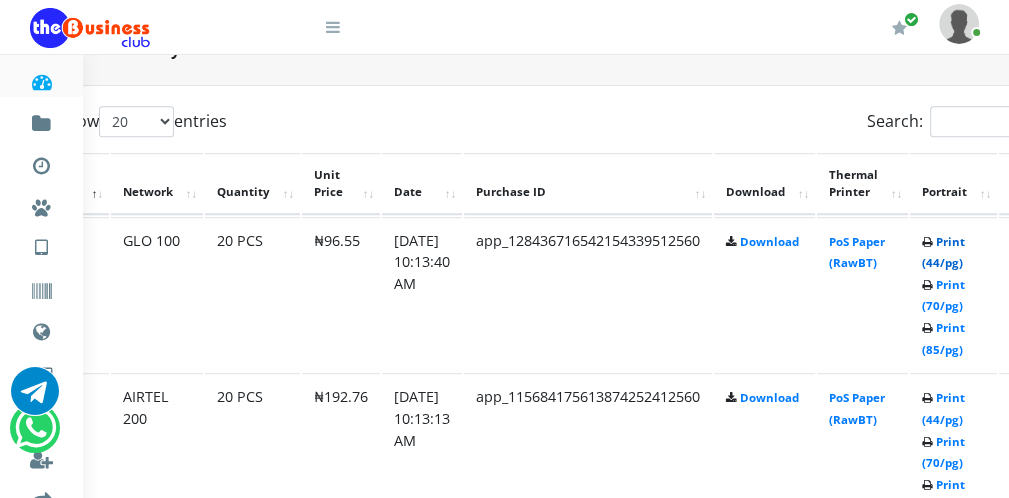 click on "Print (44/pg)" at bounding box center (943, 252) 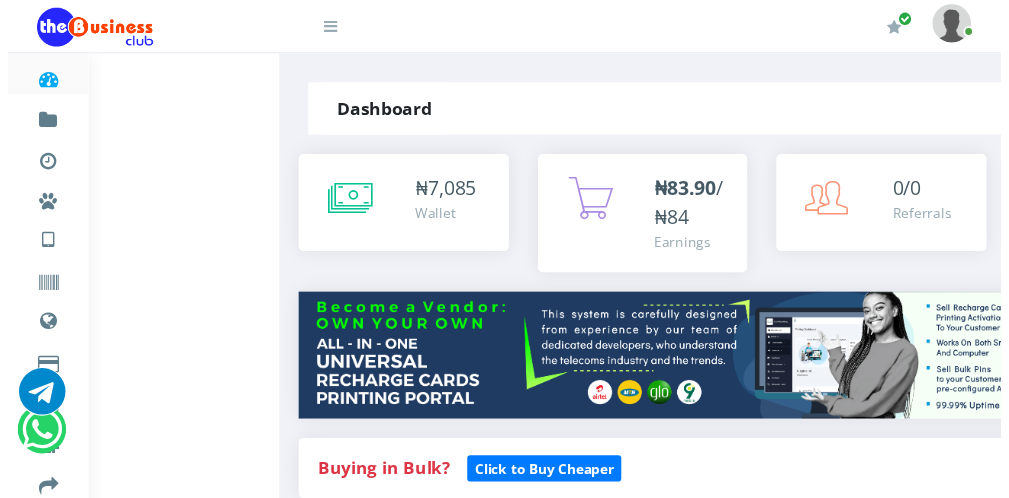 scroll, scrollTop: 0, scrollLeft: 0, axis: both 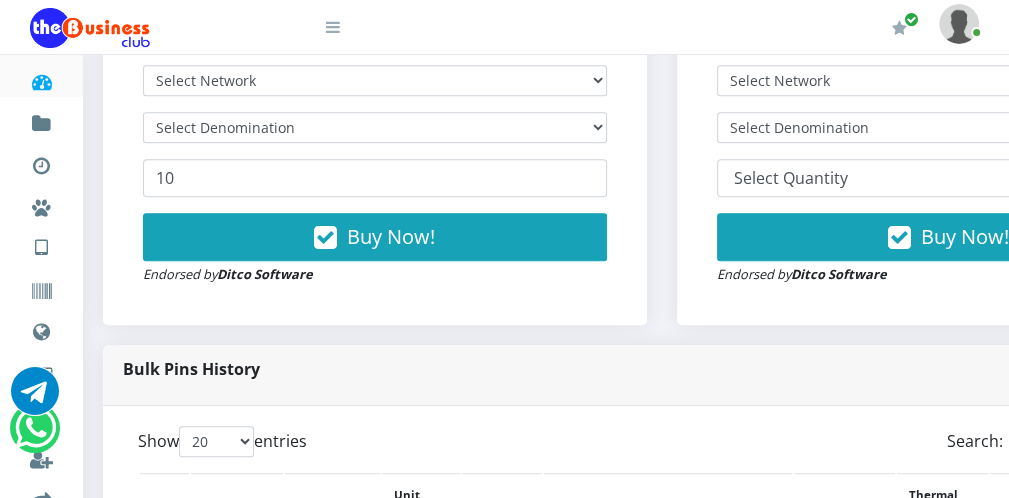click on "Dashboard
Fund wallet  [ 7,084.68 ]
Transactions
Miscellaneous Payments
AIRTIME & DATA
VTU
Nigerian VTU
International VTU
Vouchers
Data
Shared Data
Data Bundle
TRADE" at bounding box center (504, 1634) 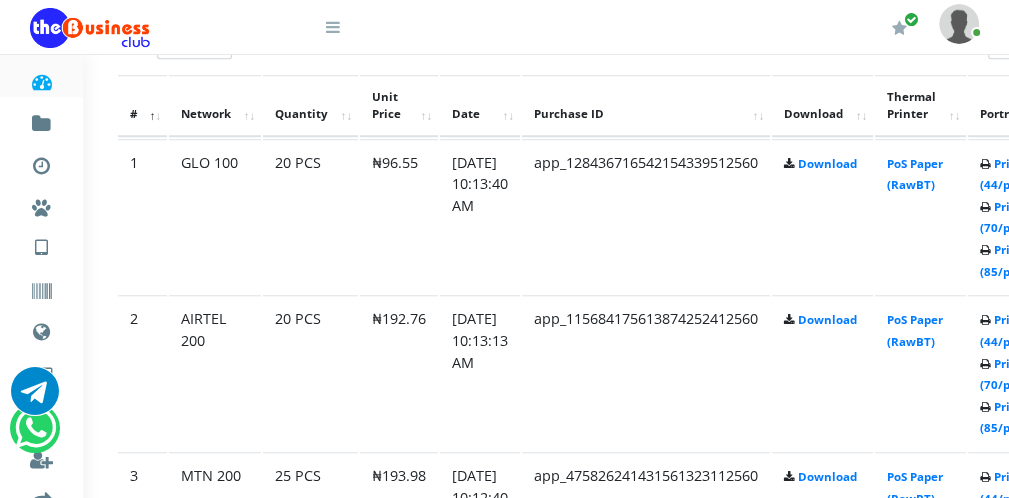 scroll, scrollTop: 1078, scrollLeft: 80, axis: both 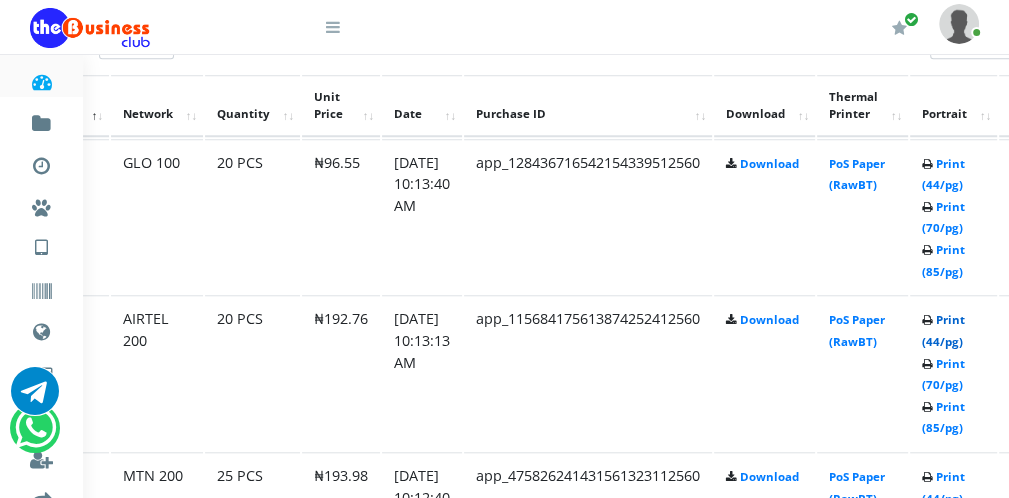 click on "Print (44/pg)" at bounding box center (943, 330) 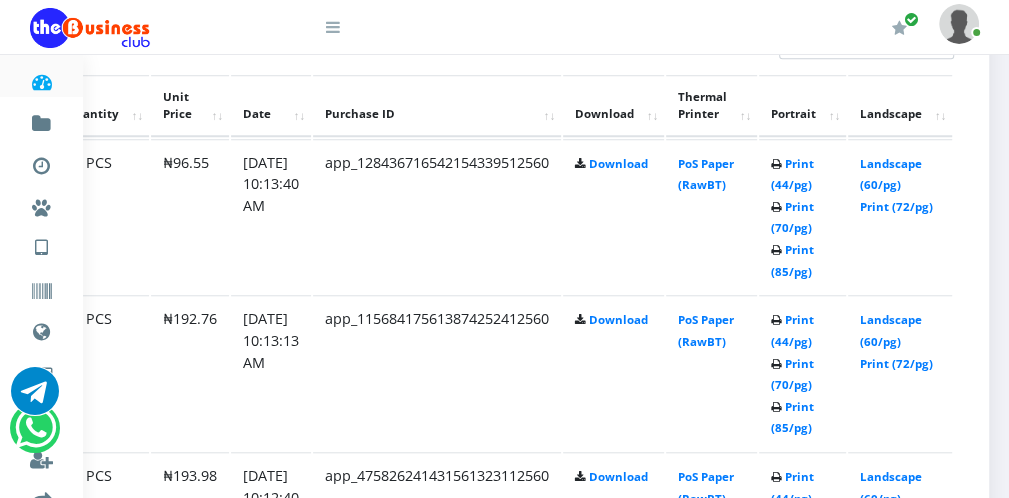 scroll, scrollTop: 0, scrollLeft: 0, axis: both 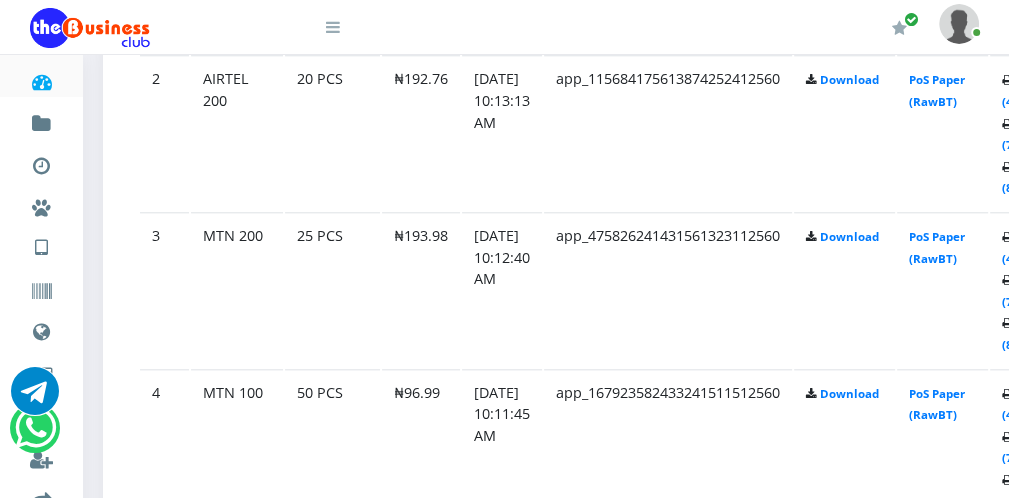 click on "Dashboard
Fund wallet  [ 7,084.68 ]
Transactions
Miscellaneous Payments
AIRTIME & DATA
VTU
Nigerian VTU
International VTU
Vouchers
Data
Shared Data
Data Bundle
TRADE" at bounding box center (504, 996) 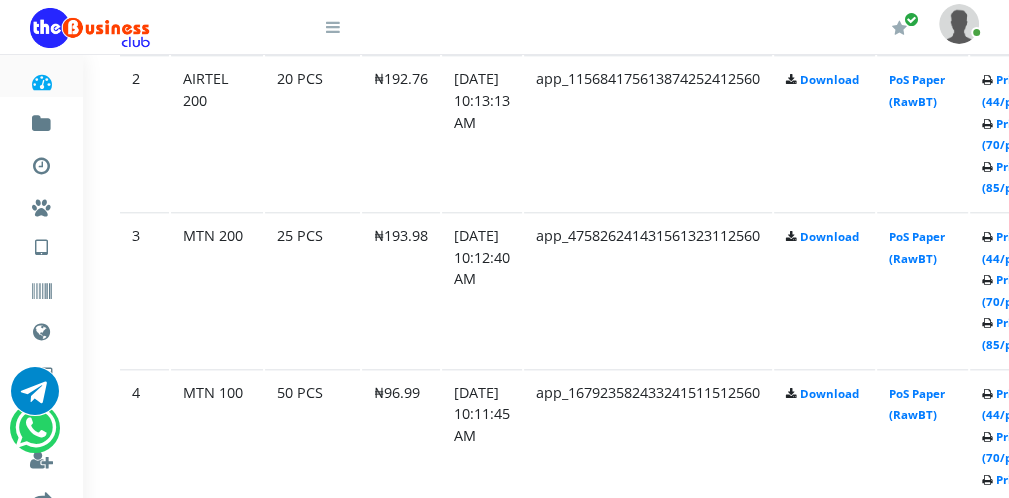 scroll, scrollTop: 1318, scrollLeft: 40, axis: both 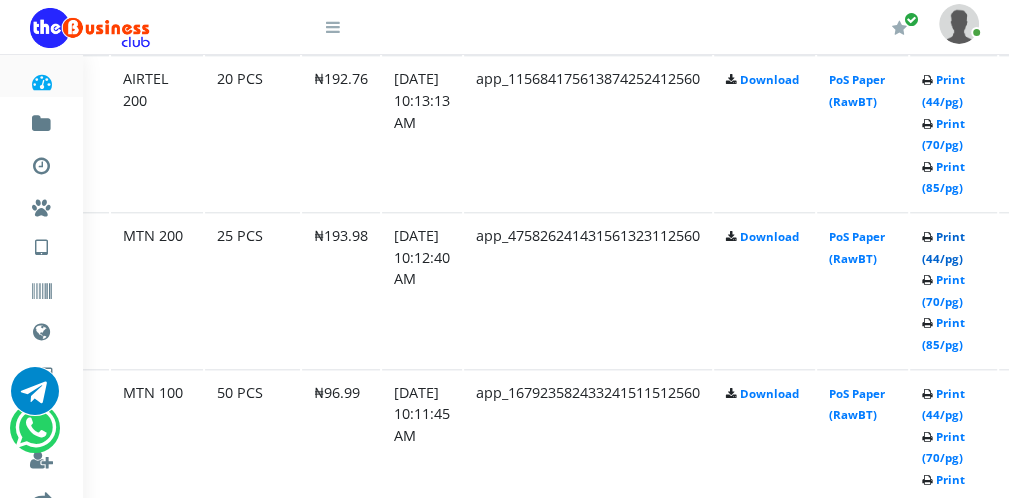 click on "Print (44/pg)" at bounding box center (943, 247) 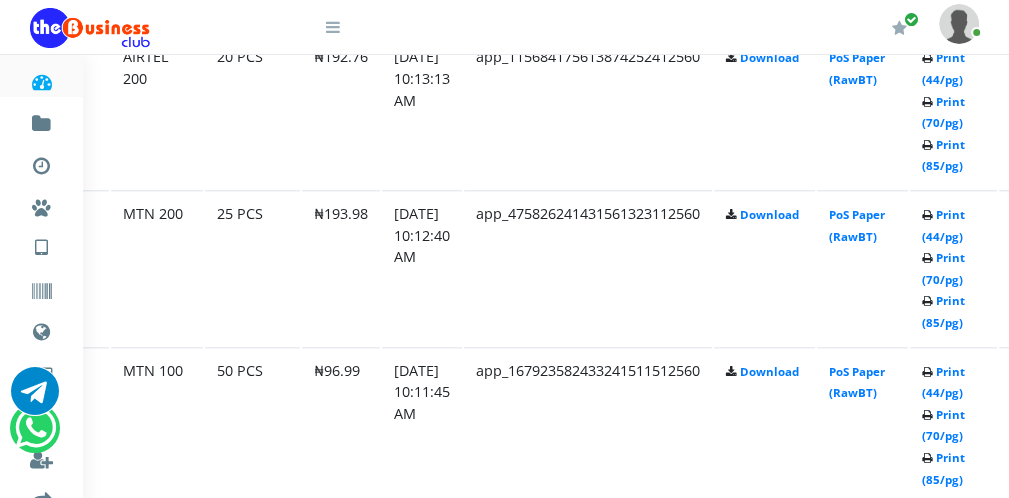 scroll, scrollTop: 1318, scrollLeft: 80, axis: both 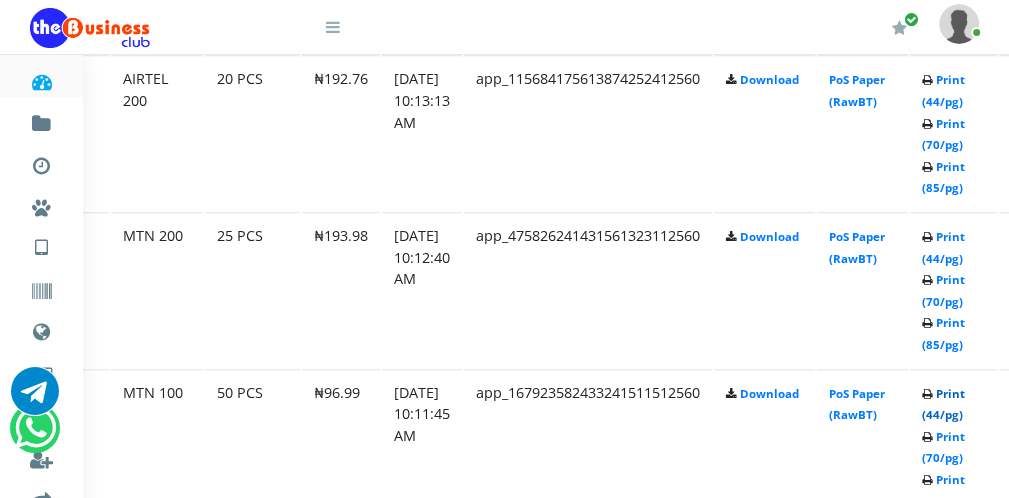 click on "Print (44/pg)" at bounding box center (943, 404) 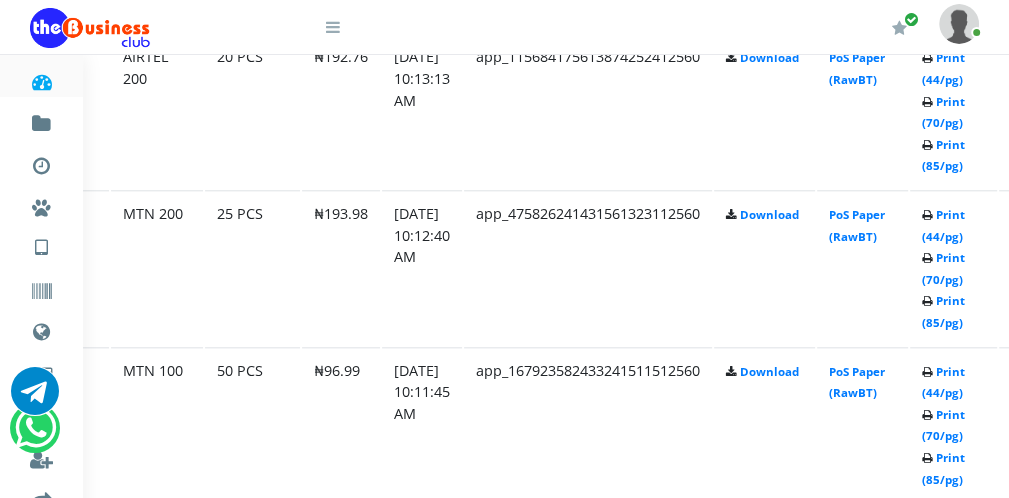 scroll, scrollTop: 1318, scrollLeft: 80, axis: both 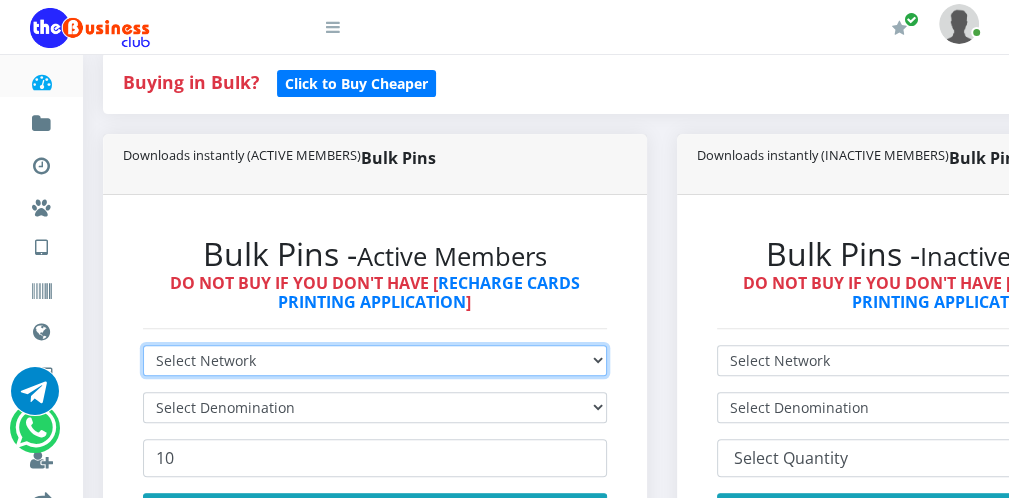 click on "Select Network
MTN
Globacom
9Mobile
Airtel" at bounding box center [375, 360] 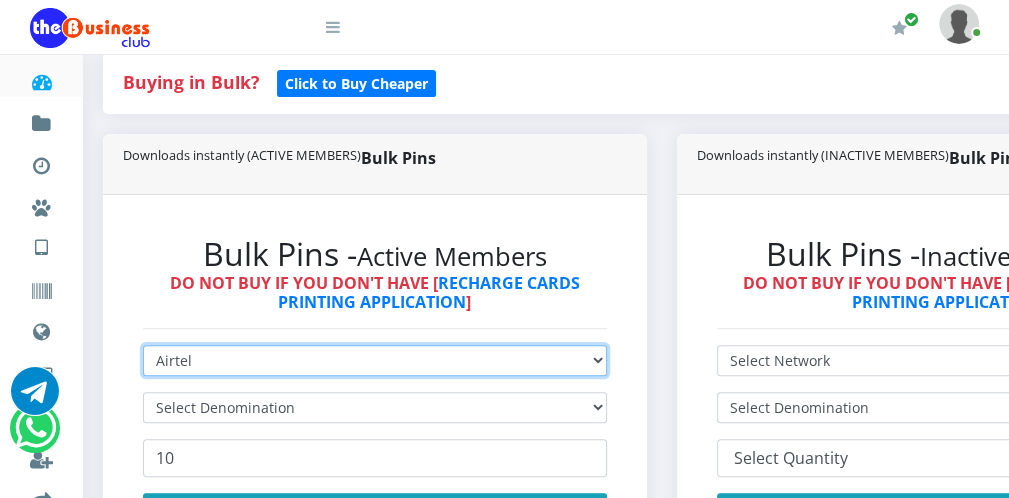 click on "Select Network
MTN
Globacom
9Mobile
Airtel" at bounding box center [375, 360] 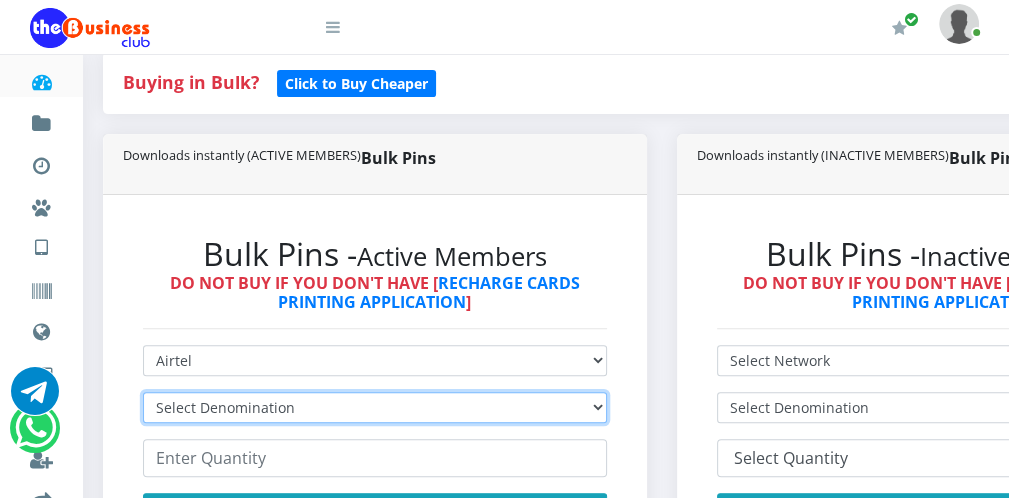click on "Select Denomination Airtel NGN100 - ₦96.38 Airtel NGN200 - ₦192.76 Airtel NGN500 - ₦481.90 Airtel NGN1000 - ₦963.80" at bounding box center [375, 407] 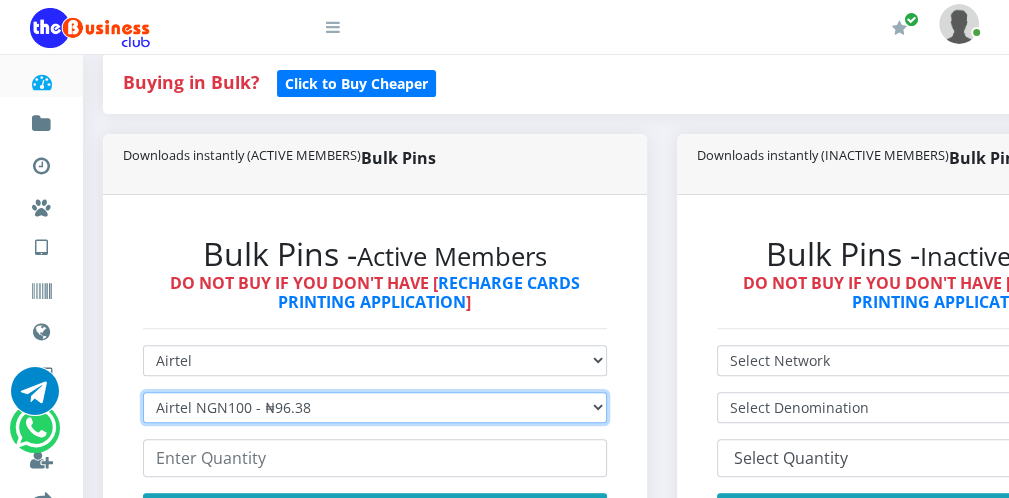 click on "Select Denomination Airtel NGN100 - ₦96.38 Airtel NGN200 - ₦192.76 Airtel NGN500 - ₦481.90 Airtel NGN1000 - ₦963.80" at bounding box center (375, 407) 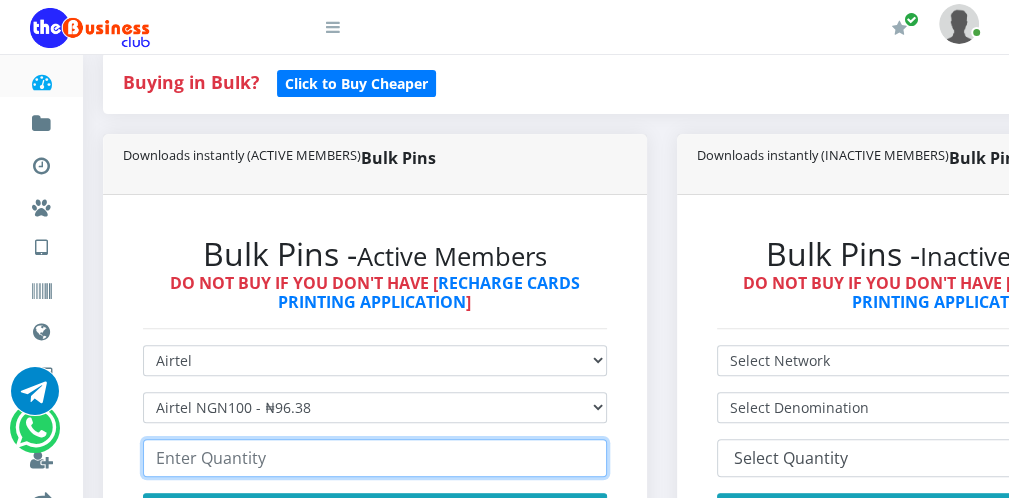 click at bounding box center [375, 458] 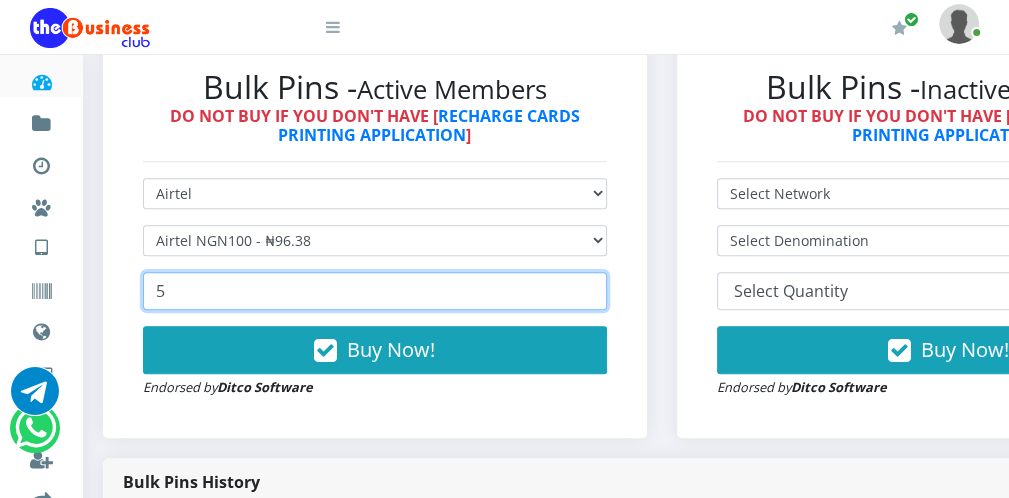 scroll, scrollTop: 600, scrollLeft: 0, axis: vertical 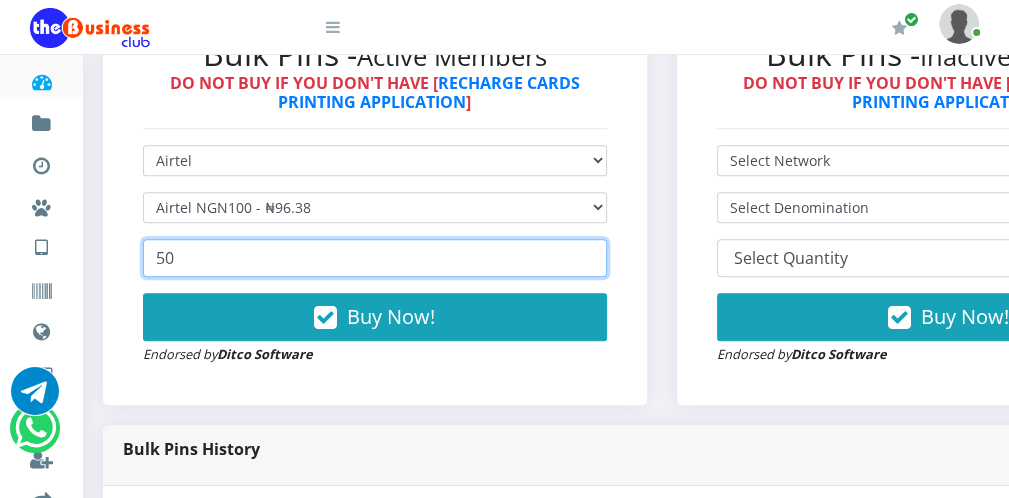 type on "50" 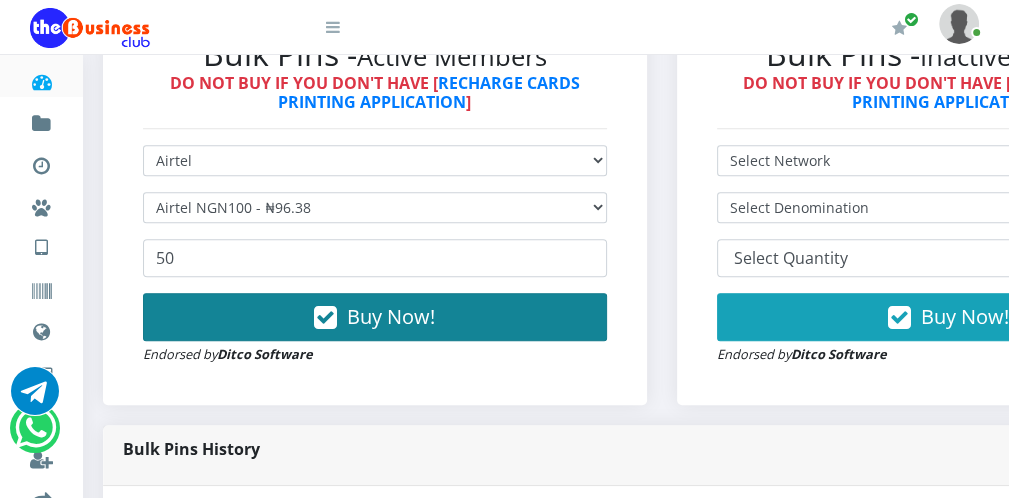 click on "Buy Now!" at bounding box center [375, 317] 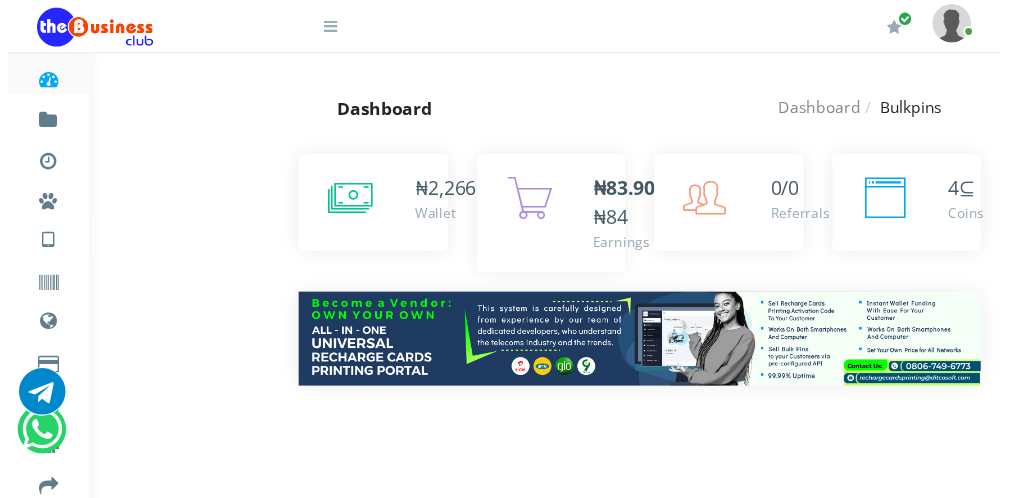 scroll, scrollTop: 0, scrollLeft: 0, axis: both 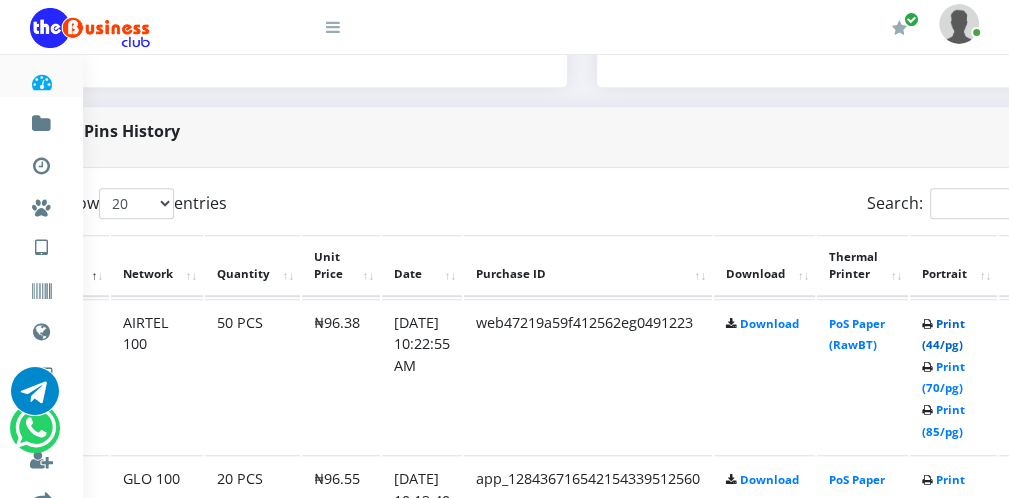 click on "Print (44/pg)" at bounding box center (943, 334) 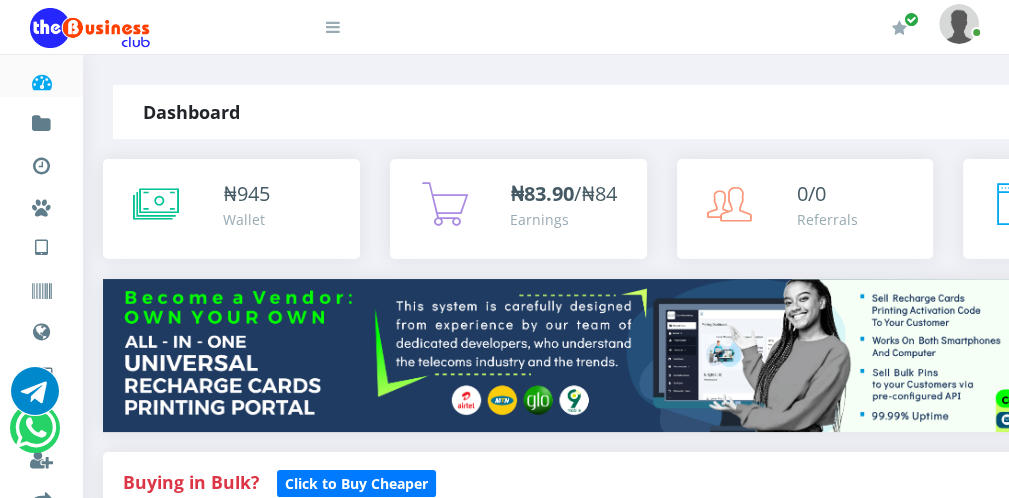 scroll, scrollTop: 0, scrollLeft: 0, axis: both 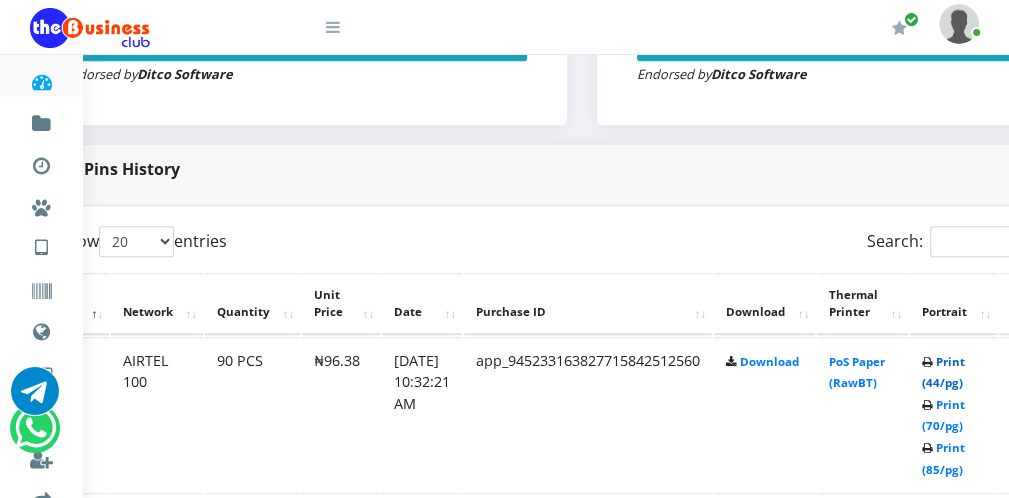 click on "Print (44/pg)" at bounding box center (943, 372) 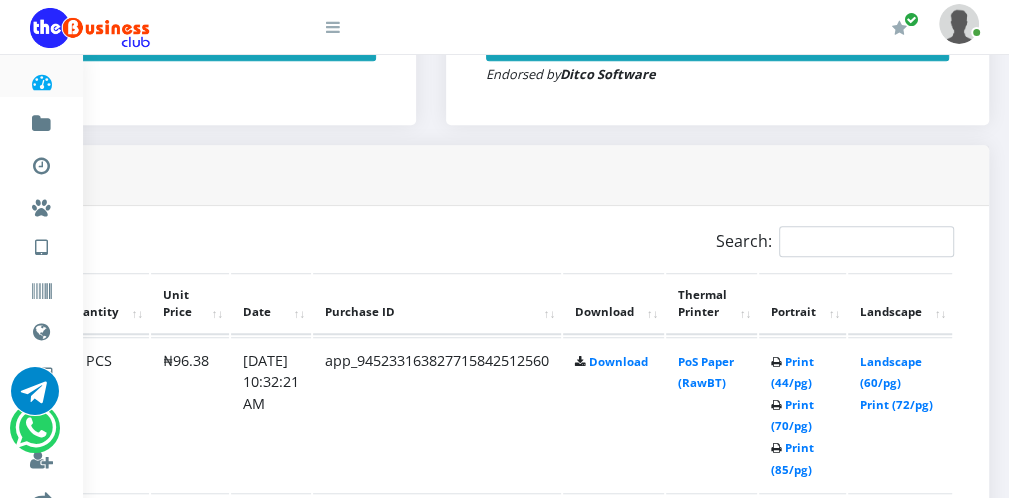 scroll, scrollTop: 0, scrollLeft: 0, axis: both 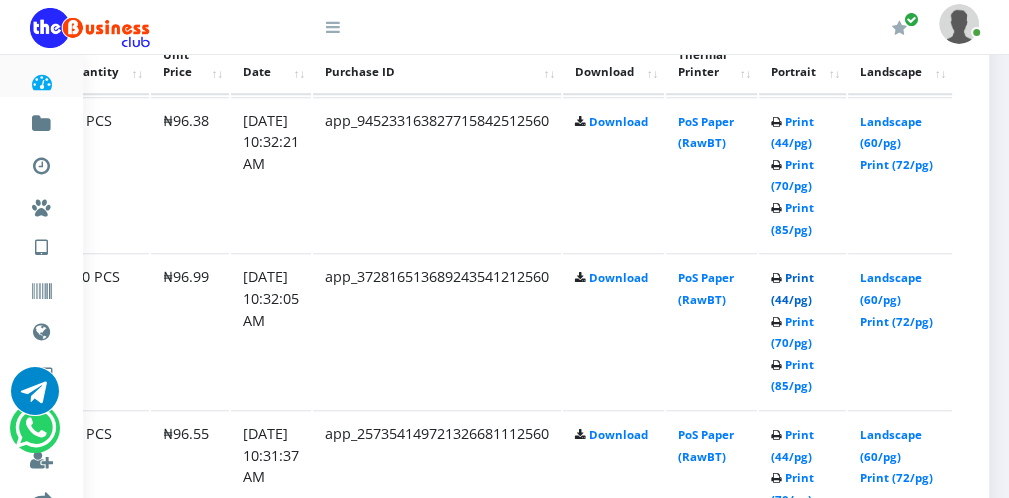 click on "Print (44/pg)" at bounding box center [792, 288] 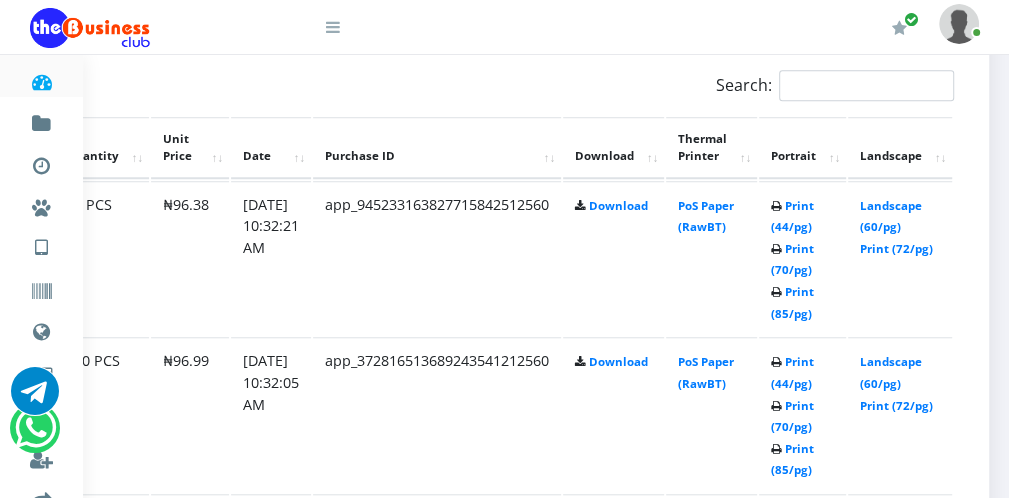scroll, scrollTop: 1120, scrollLeft: 239, axis: both 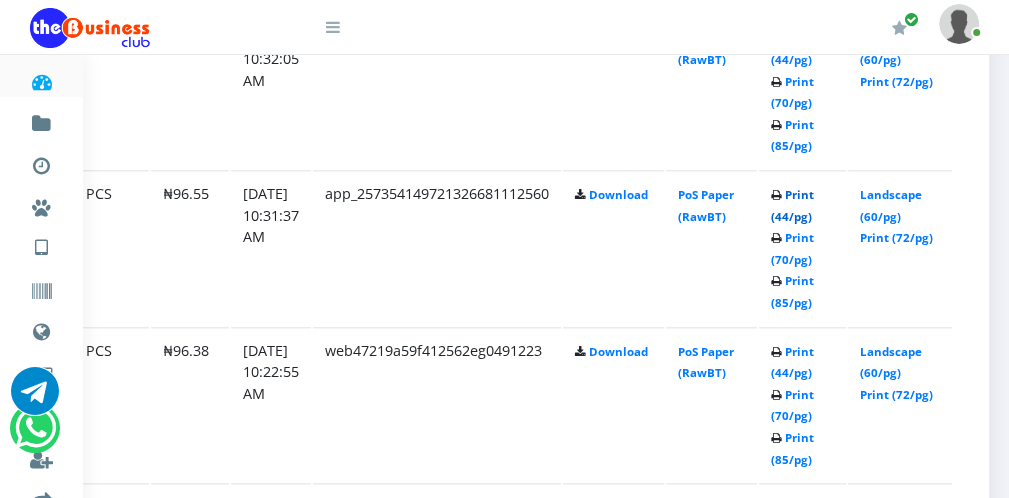 click on "Print (44/pg)" at bounding box center (792, 205) 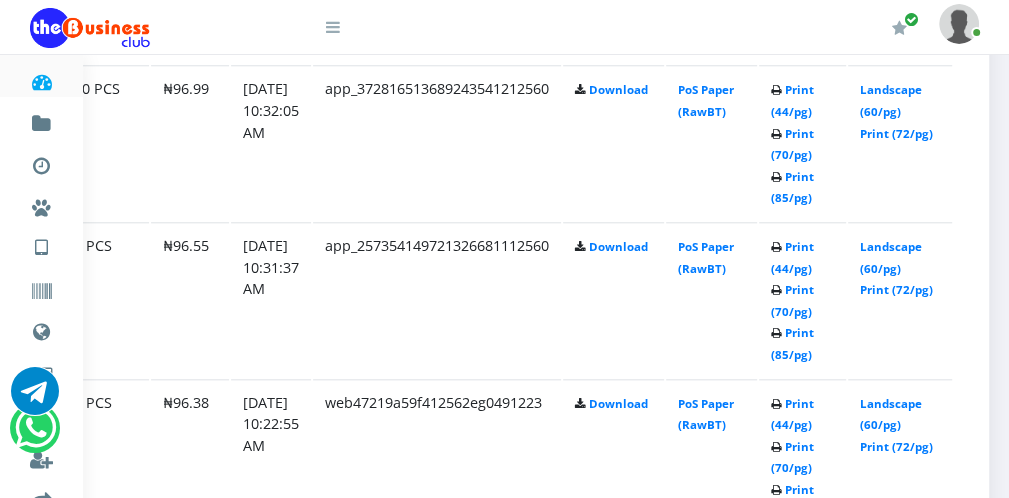 scroll, scrollTop: 1360, scrollLeft: 239, axis: both 